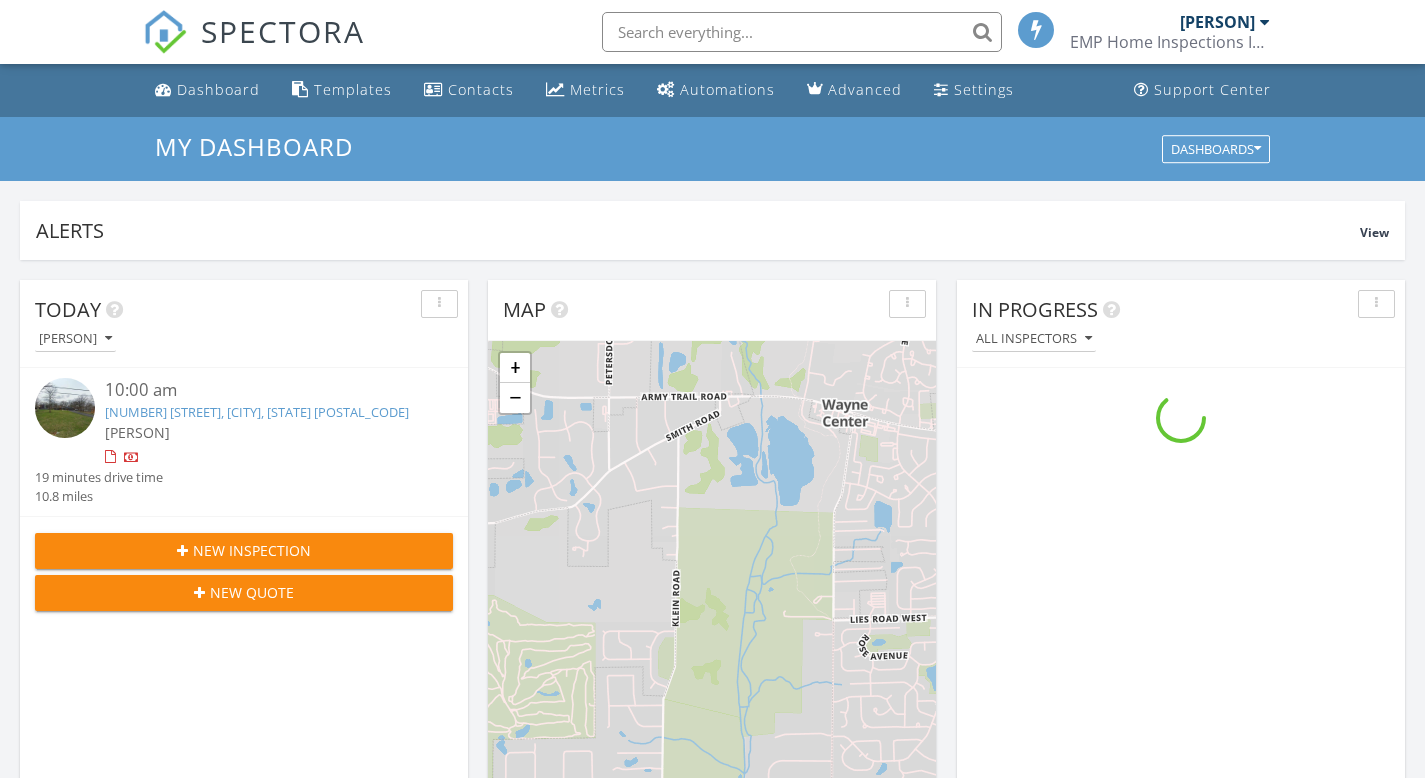 scroll, scrollTop: 0, scrollLeft: 0, axis: both 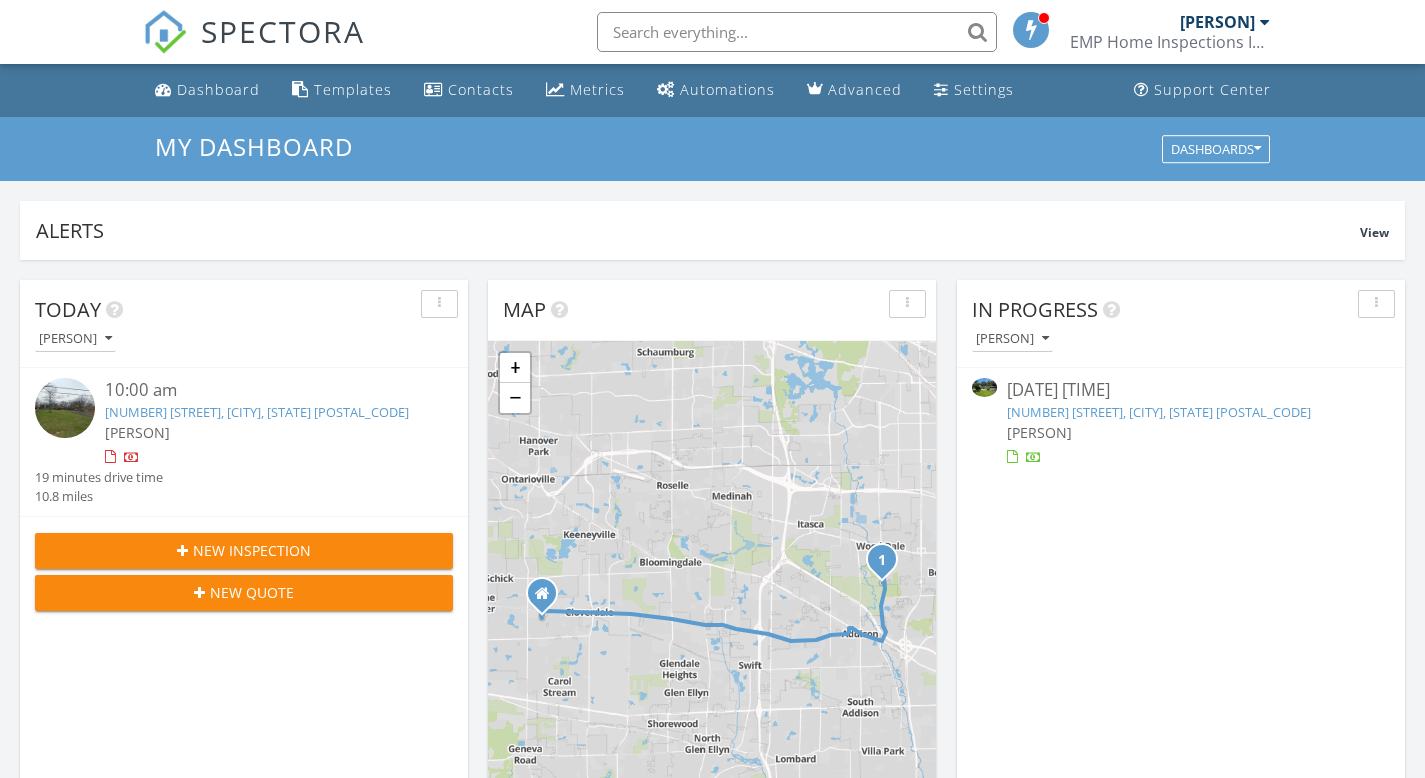 click on "SPECTORA" at bounding box center (283, 31) 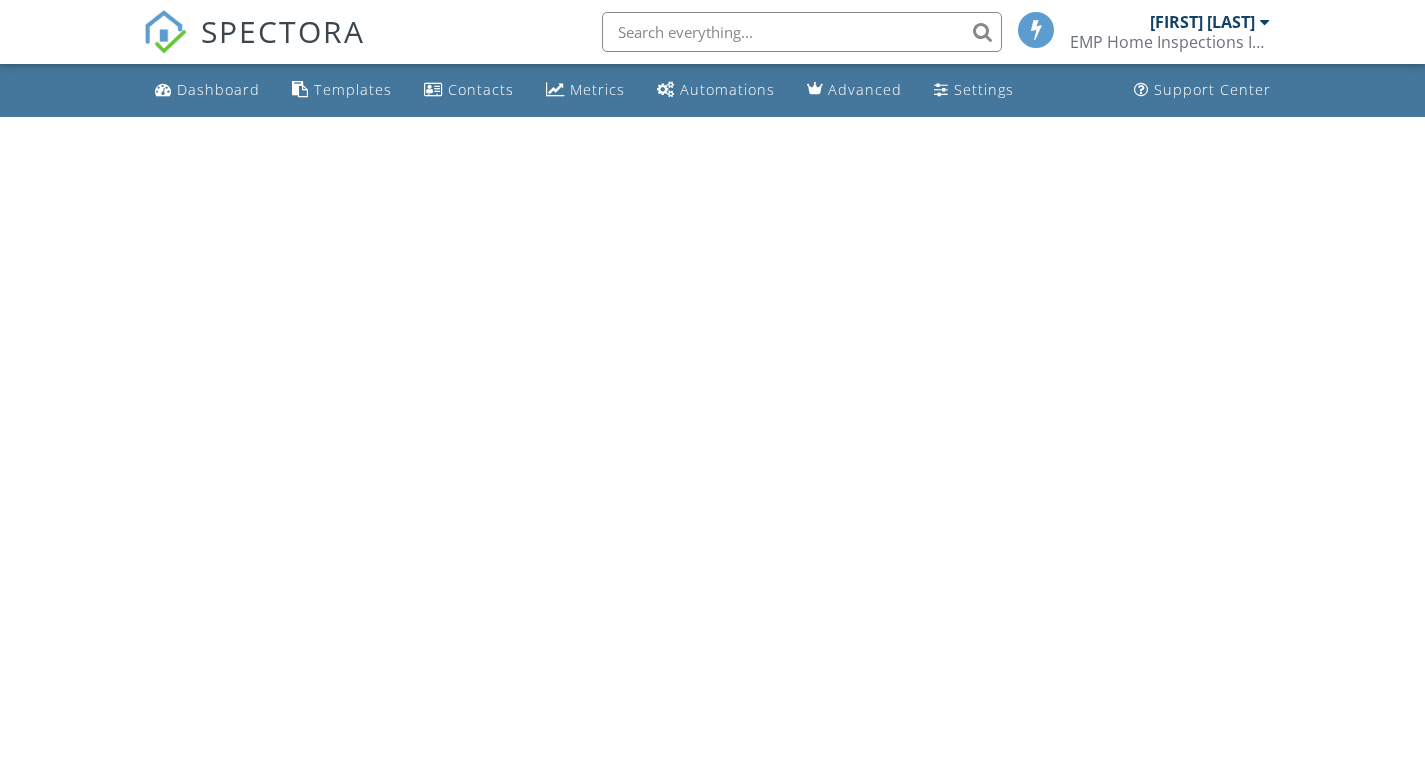 scroll, scrollTop: 0, scrollLeft: 0, axis: both 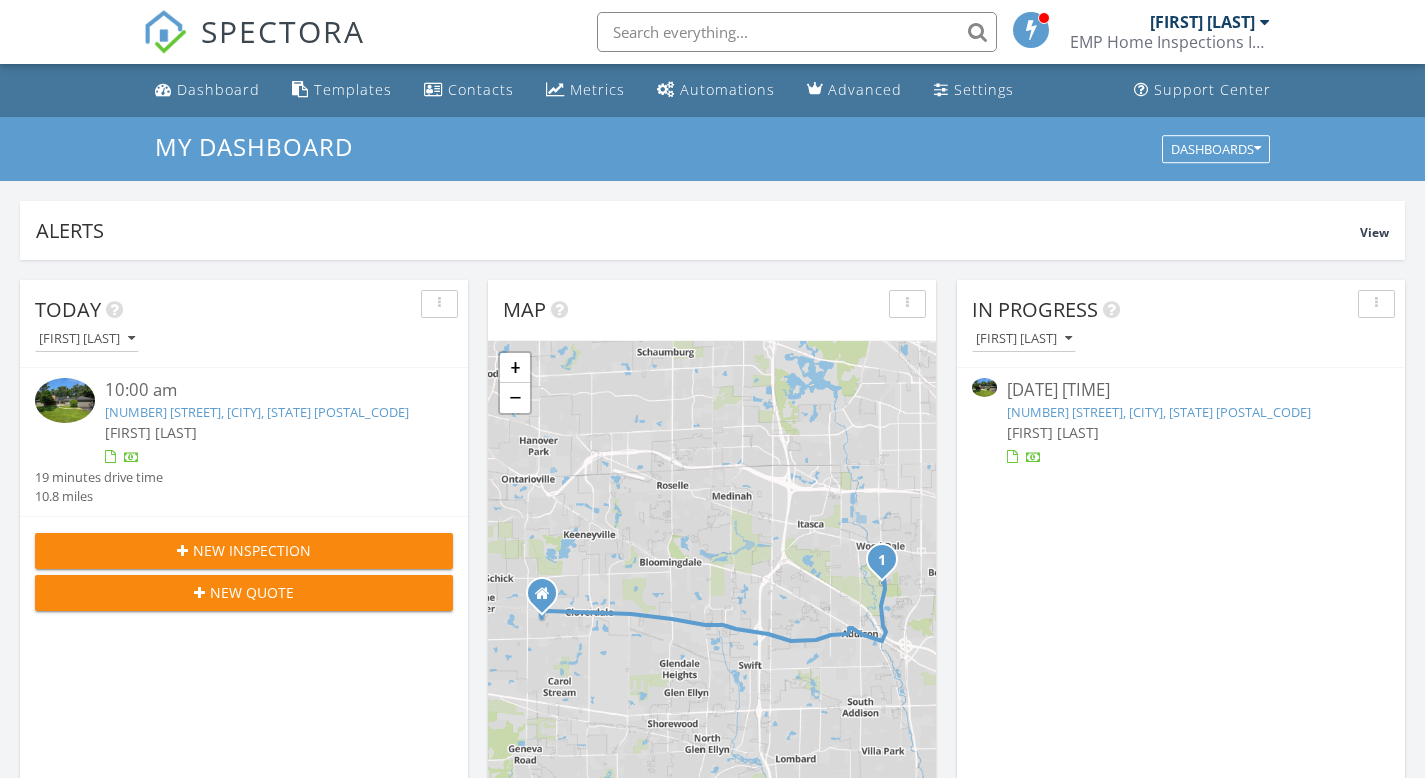 click on "[FIRST] [LAST]" at bounding box center [151, 432] 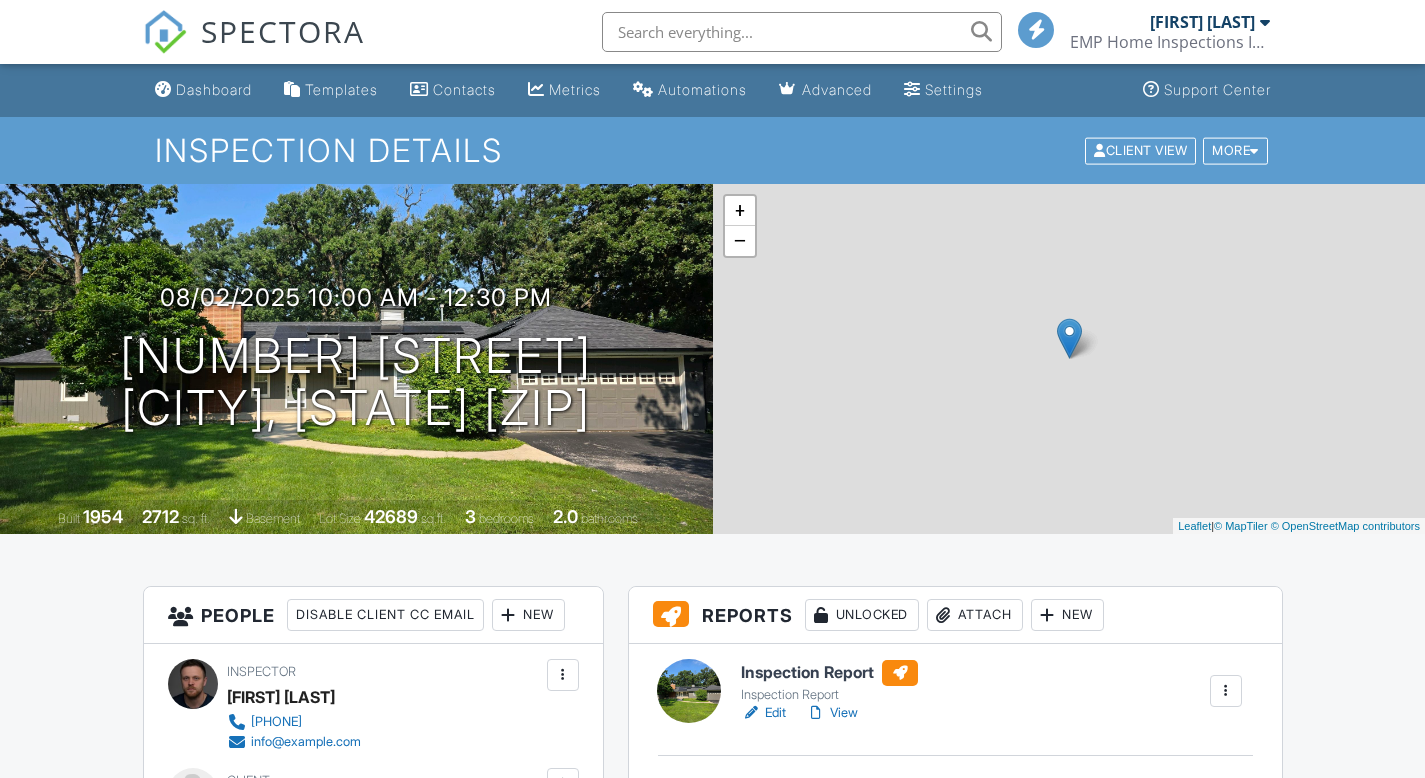 scroll, scrollTop: 0, scrollLeft: 0, axis: both 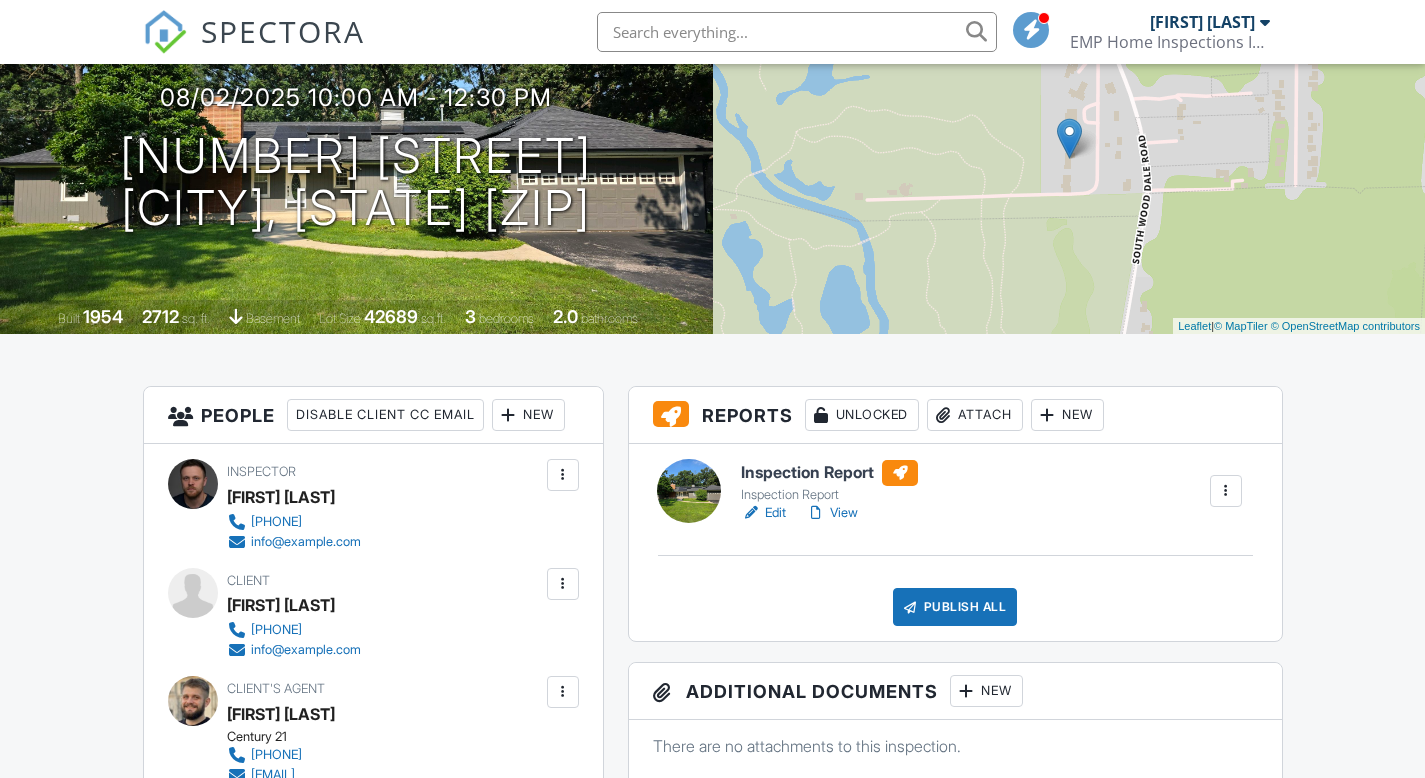 click on "Edit" at bounding box center [763, 513] 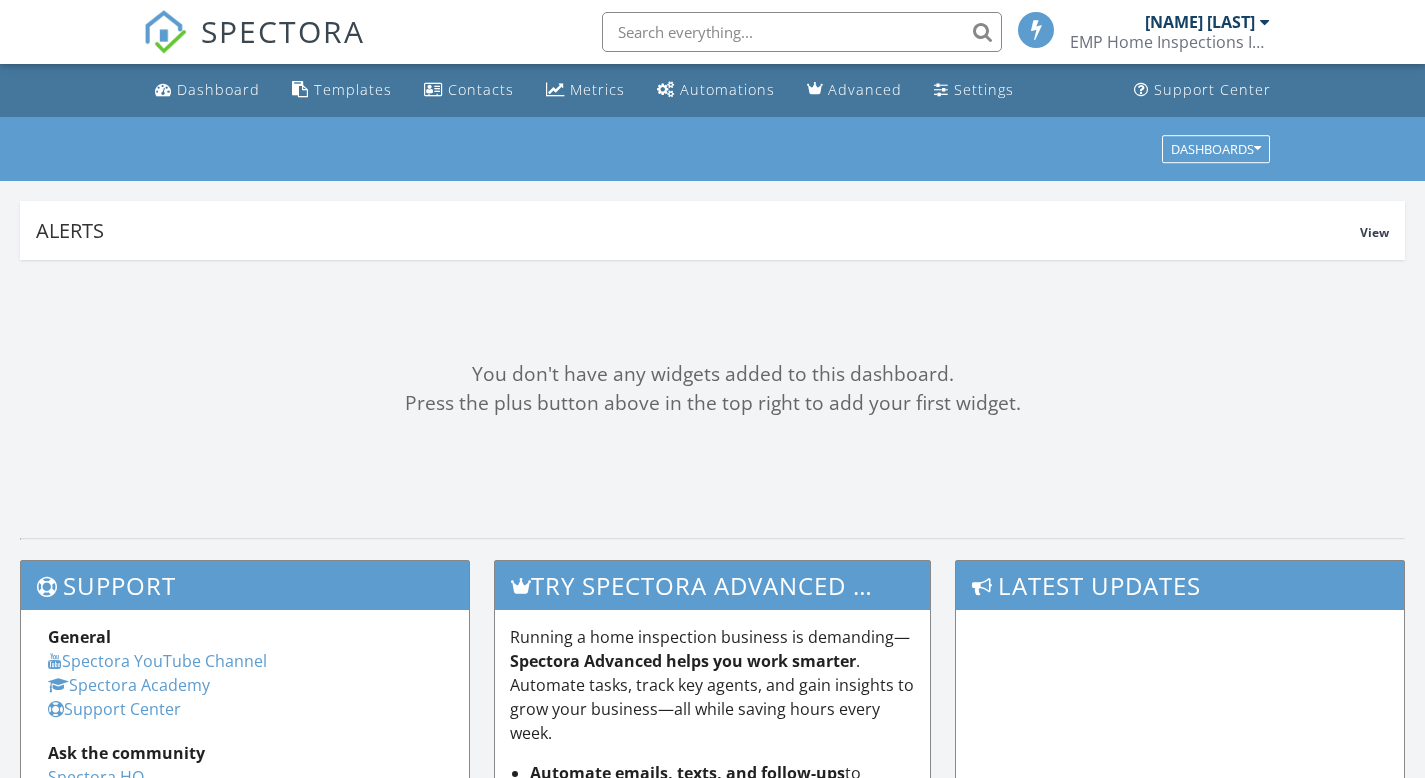 scroll, scrollTop: 0, scrollLeft: 0, axis: both 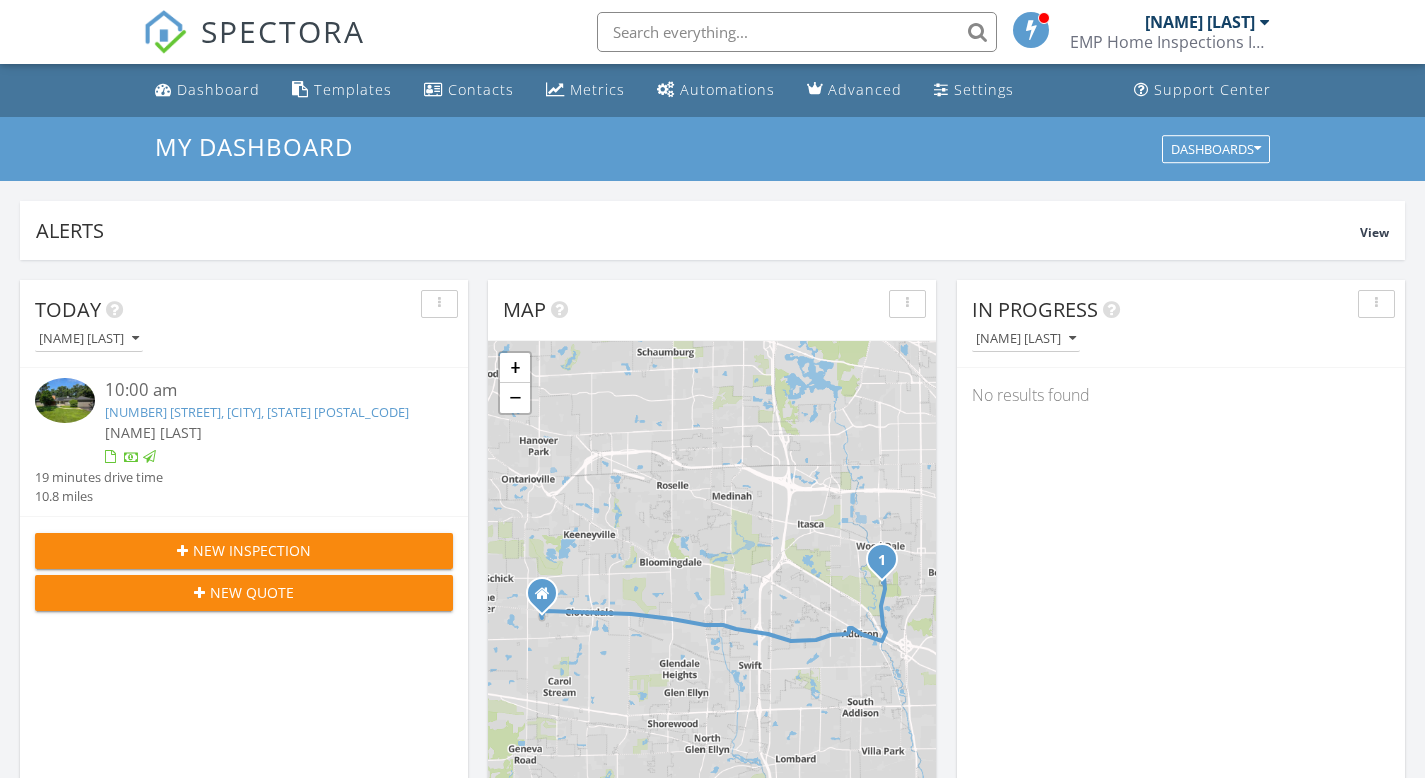 click on "SPECTORA" at bounding box center [283, 31] 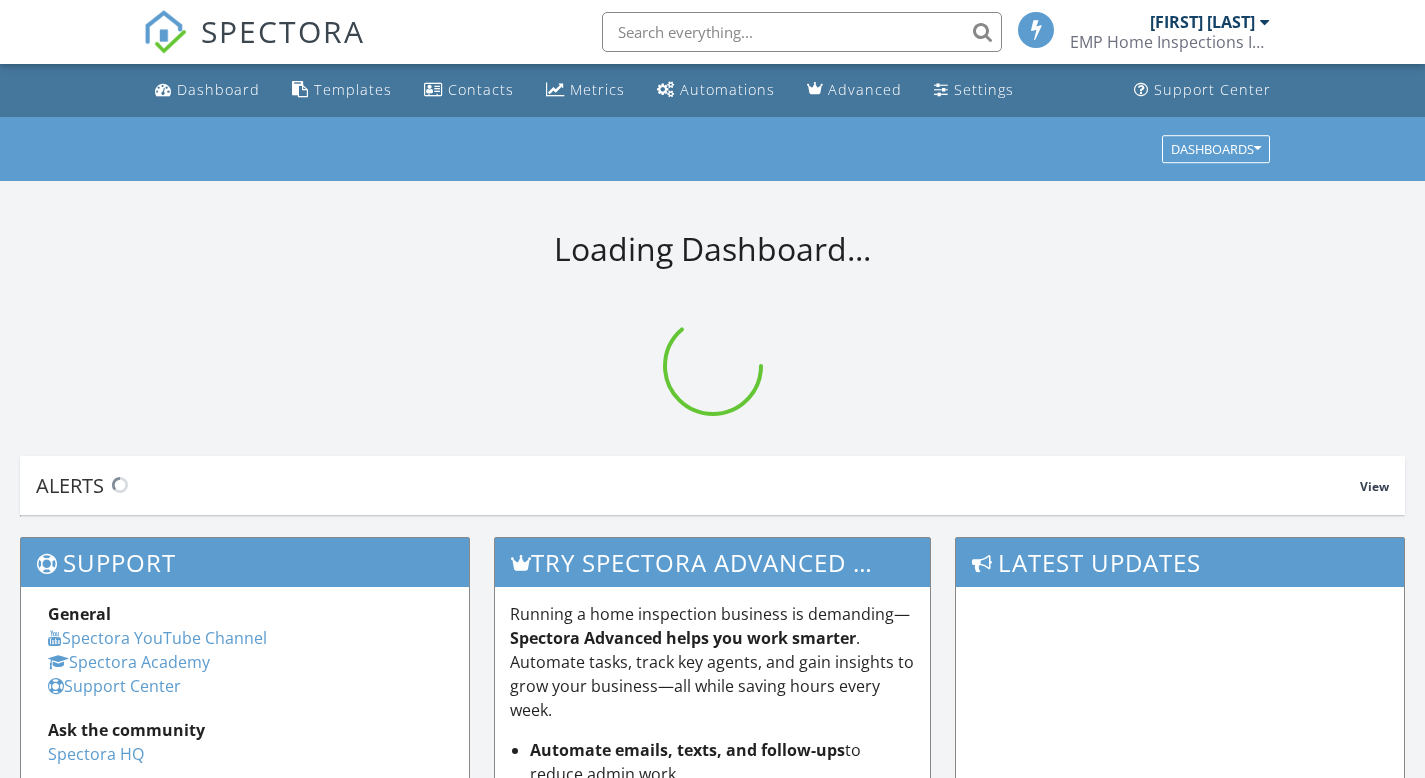 scroll, scrollTop: 0, scrollLeft: 0, axis: both 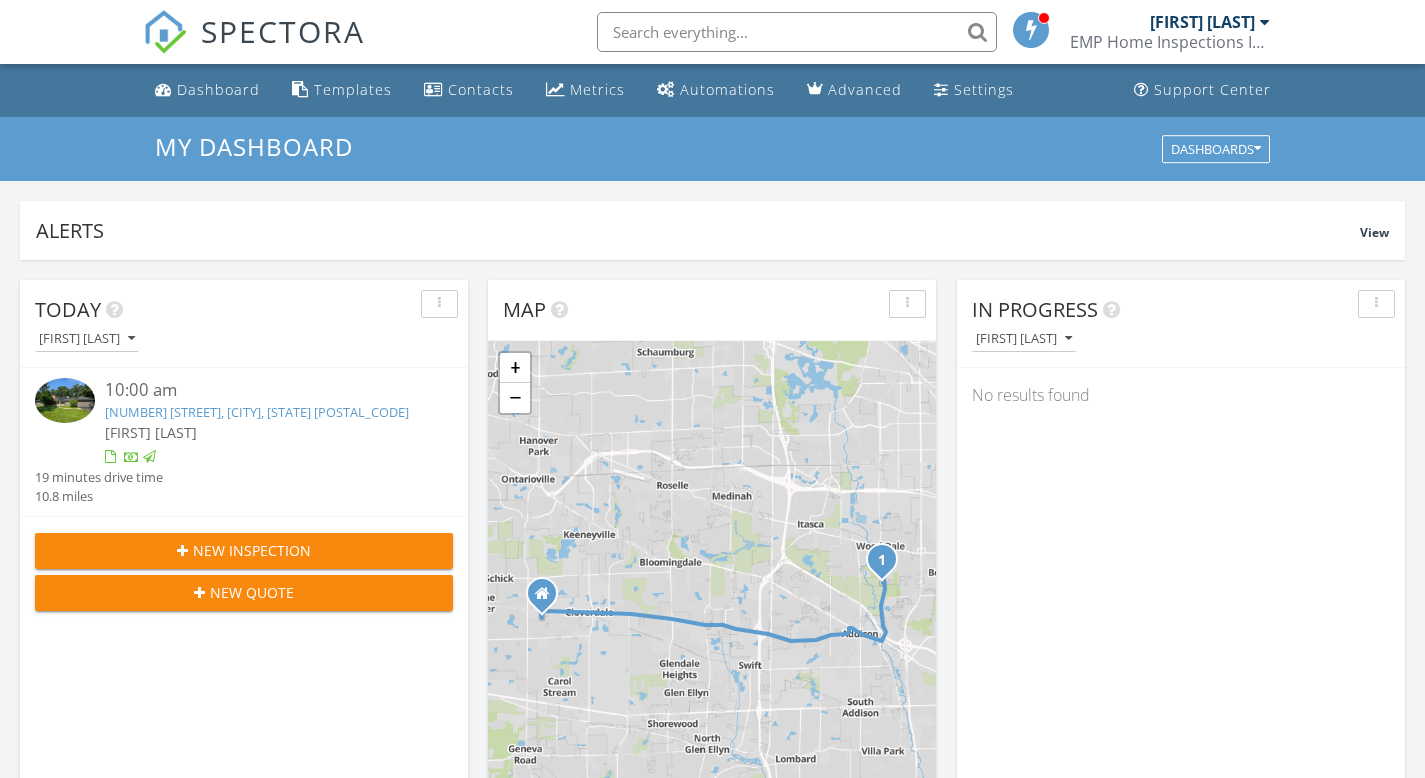 click on "SPECTORA" at bounding box center (283, 31) 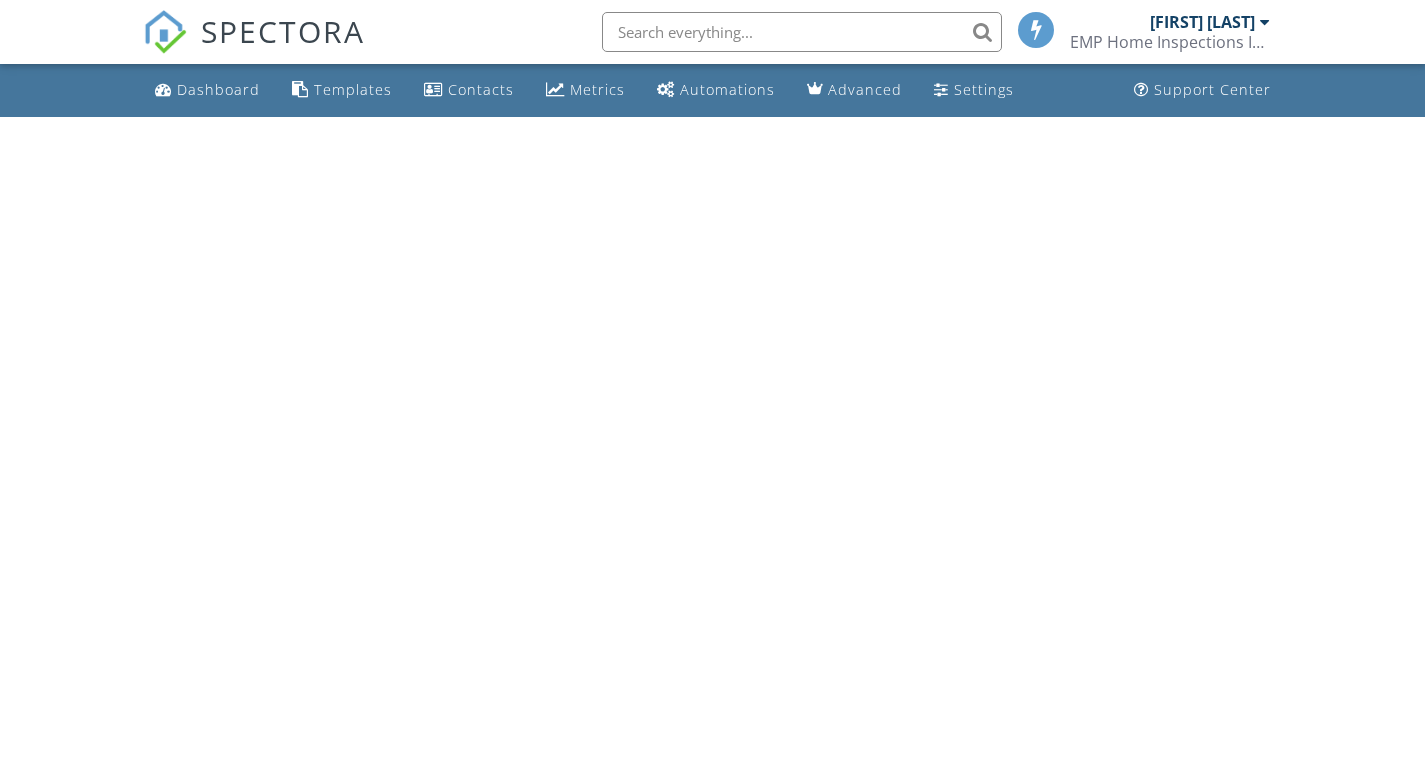 scroll, scrollTop: 0, scrollLeft: 0, axis: both 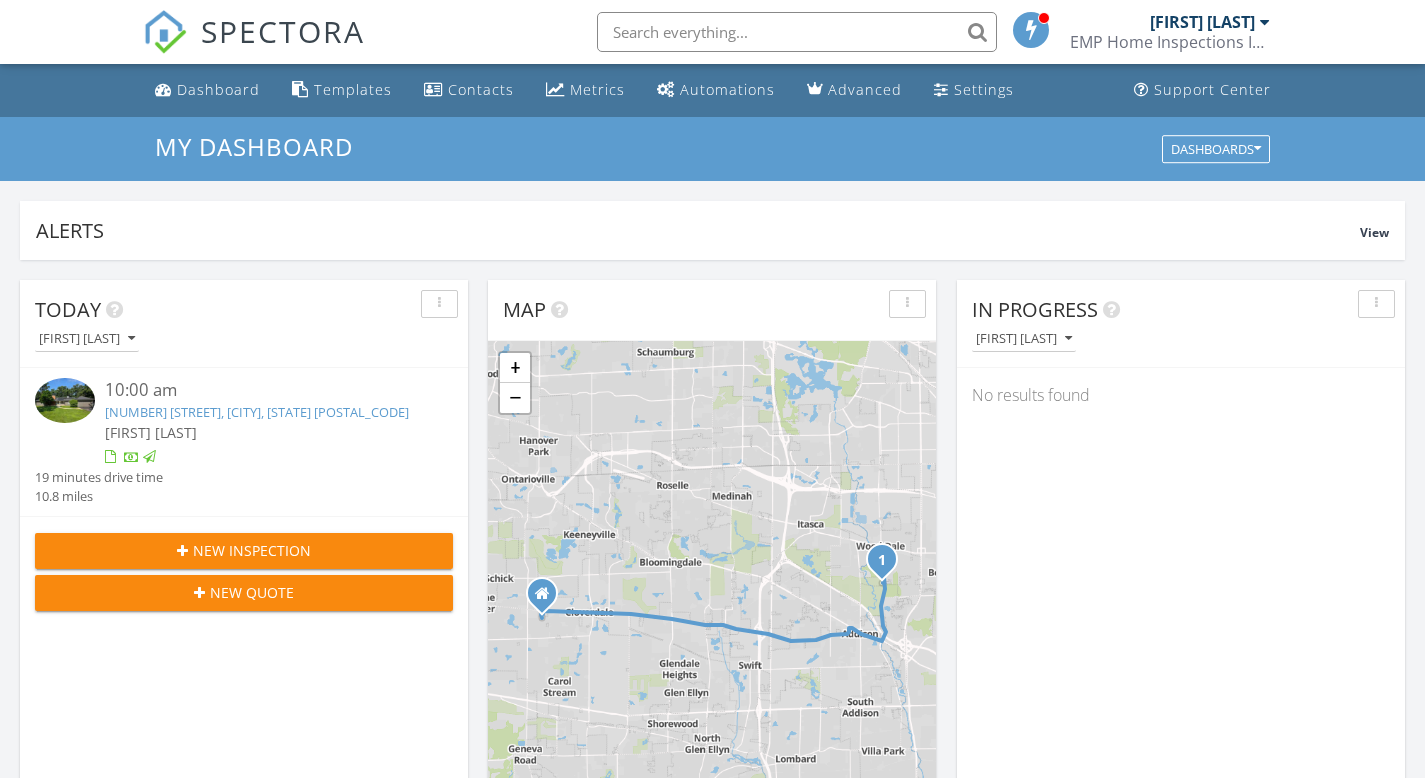 click on "SPECTORA" at bounding box center (283, 31) 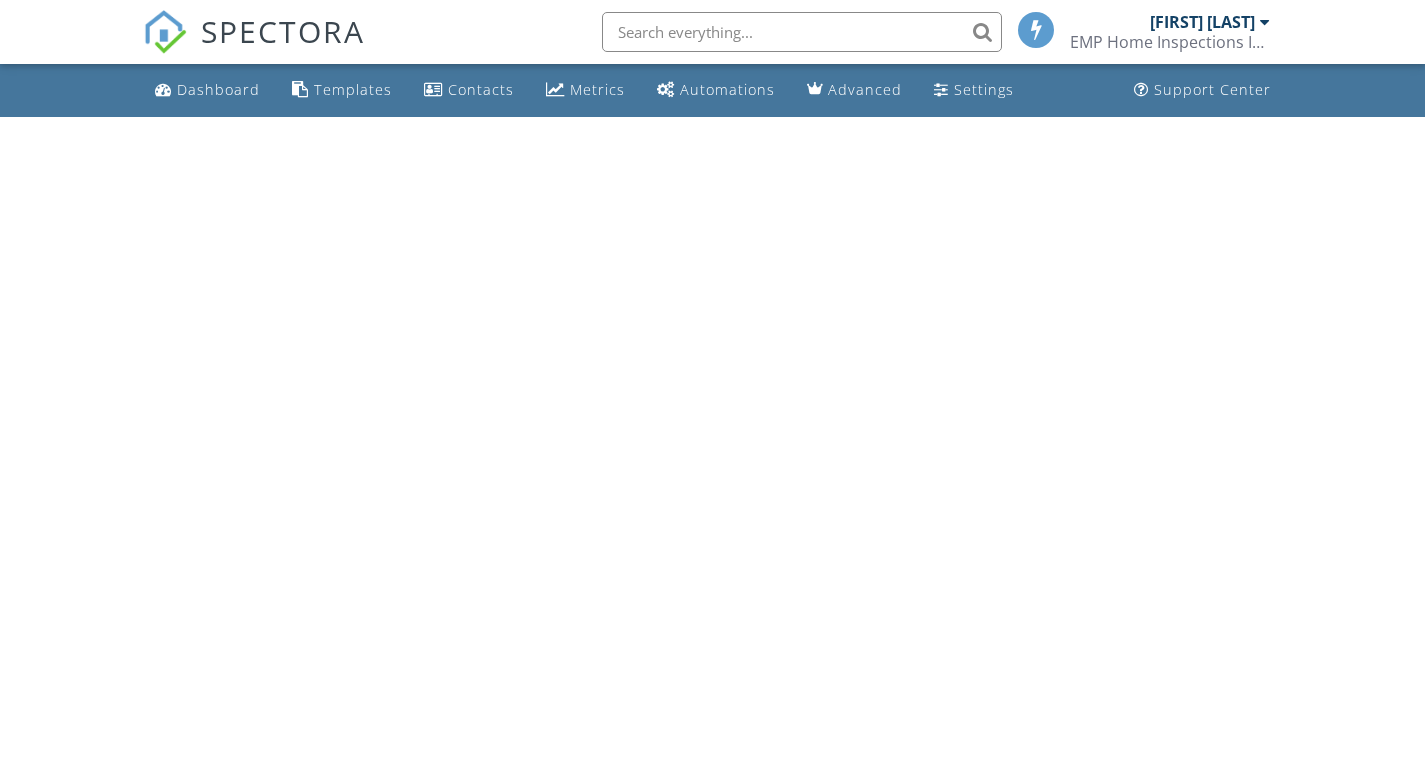 scroll, scrollTop: 0, scrollLeft: 0, axis: both 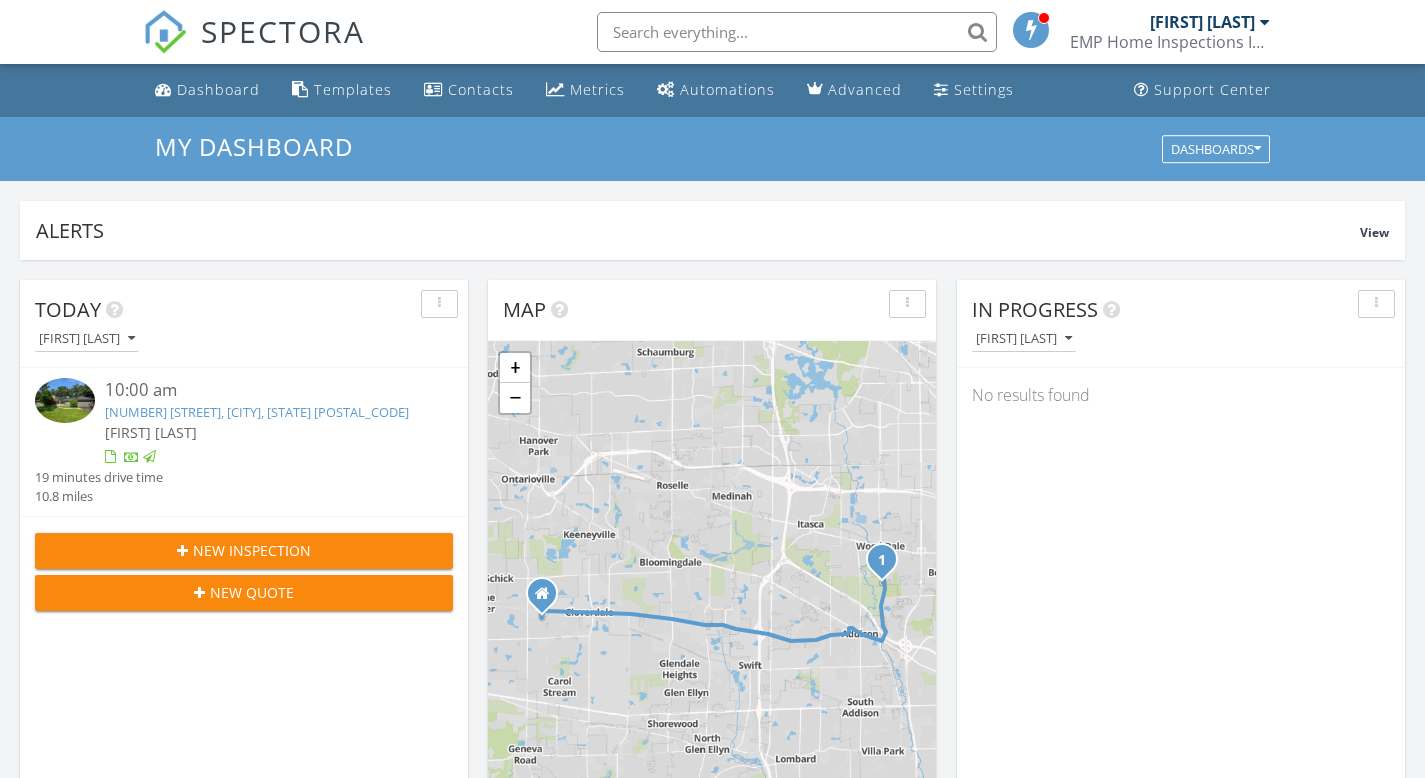 click on "SPECTORA" at bounding box center [283, 31] 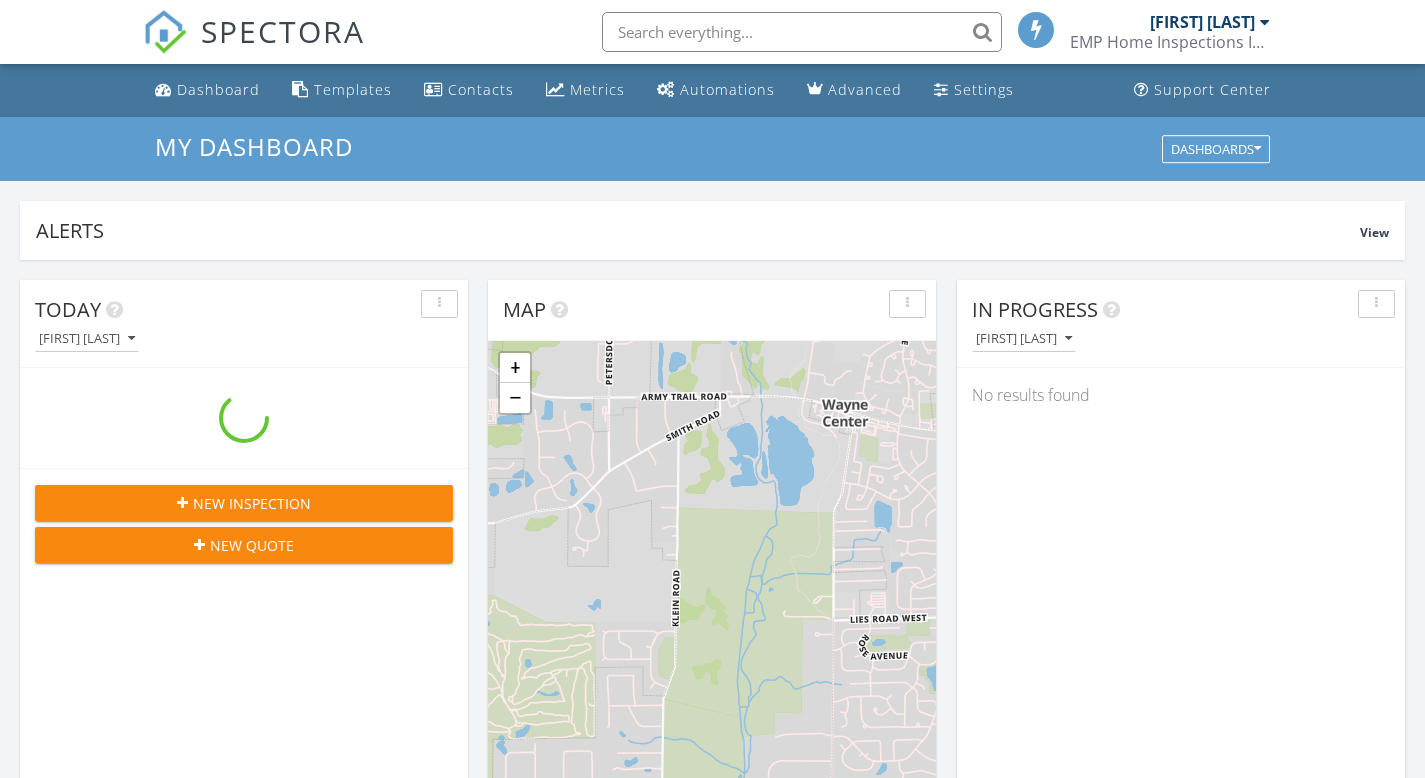 scroll, scrollTop: 0, scrollLeft: 0, axis: both 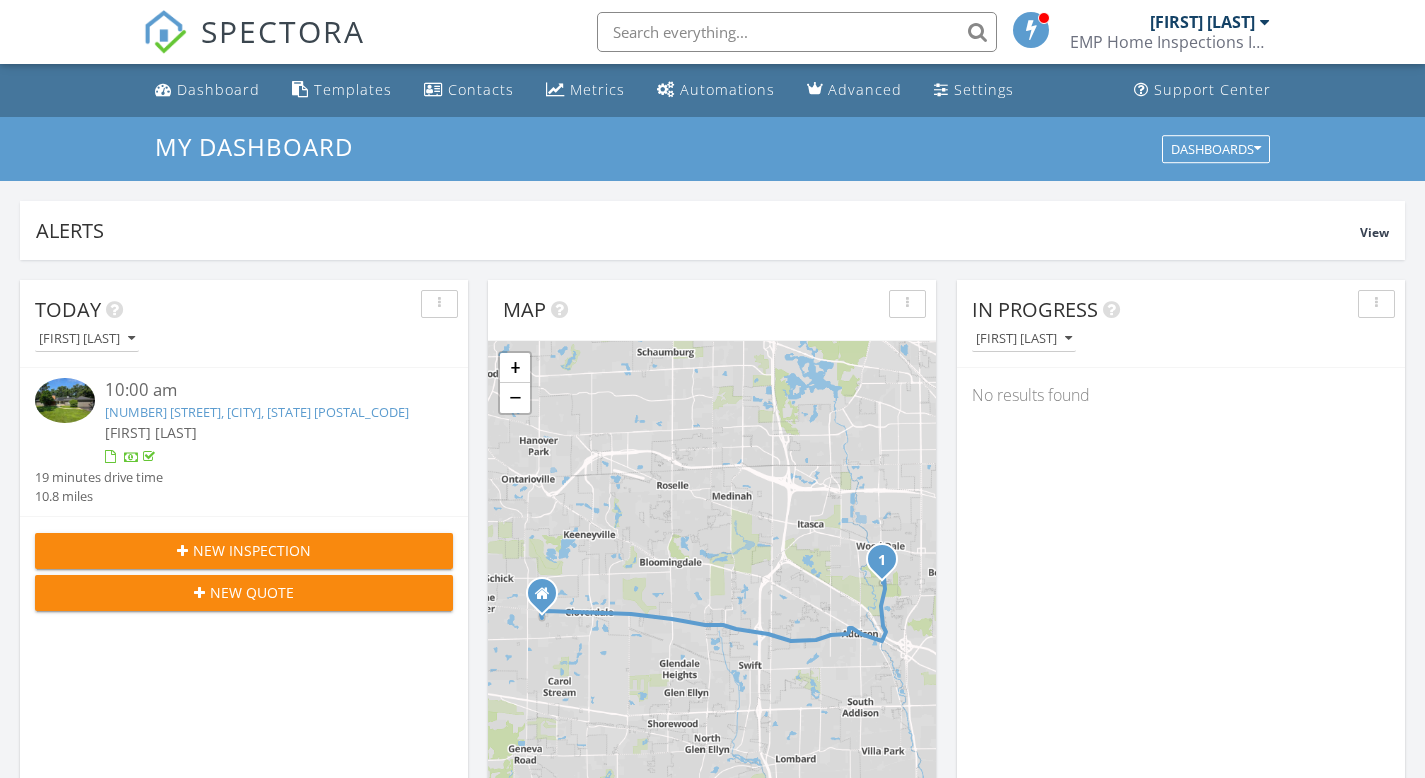 click on "SPECTORA" at bounding box center [283, 31] 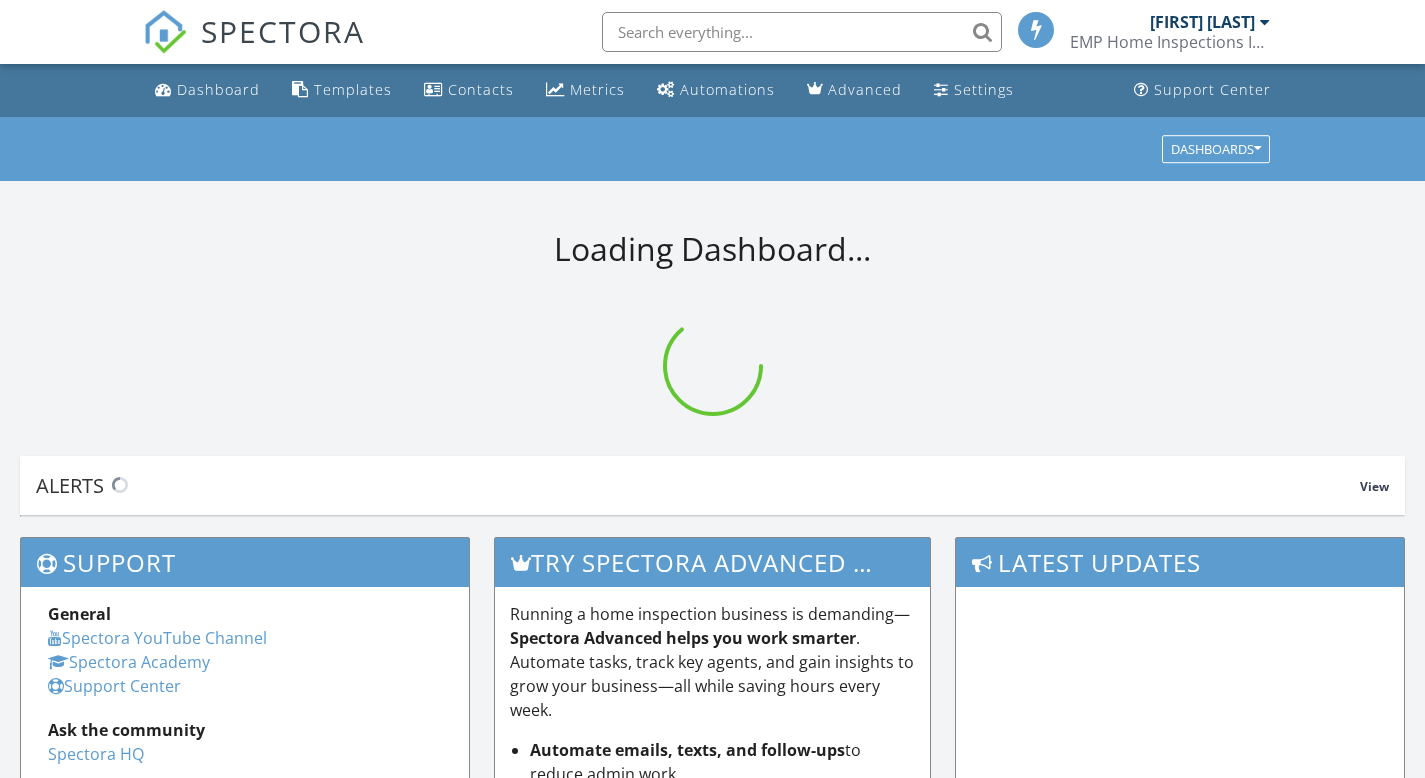 scroll, scrollTop: 0, scrollLeft: 0, axis: both 